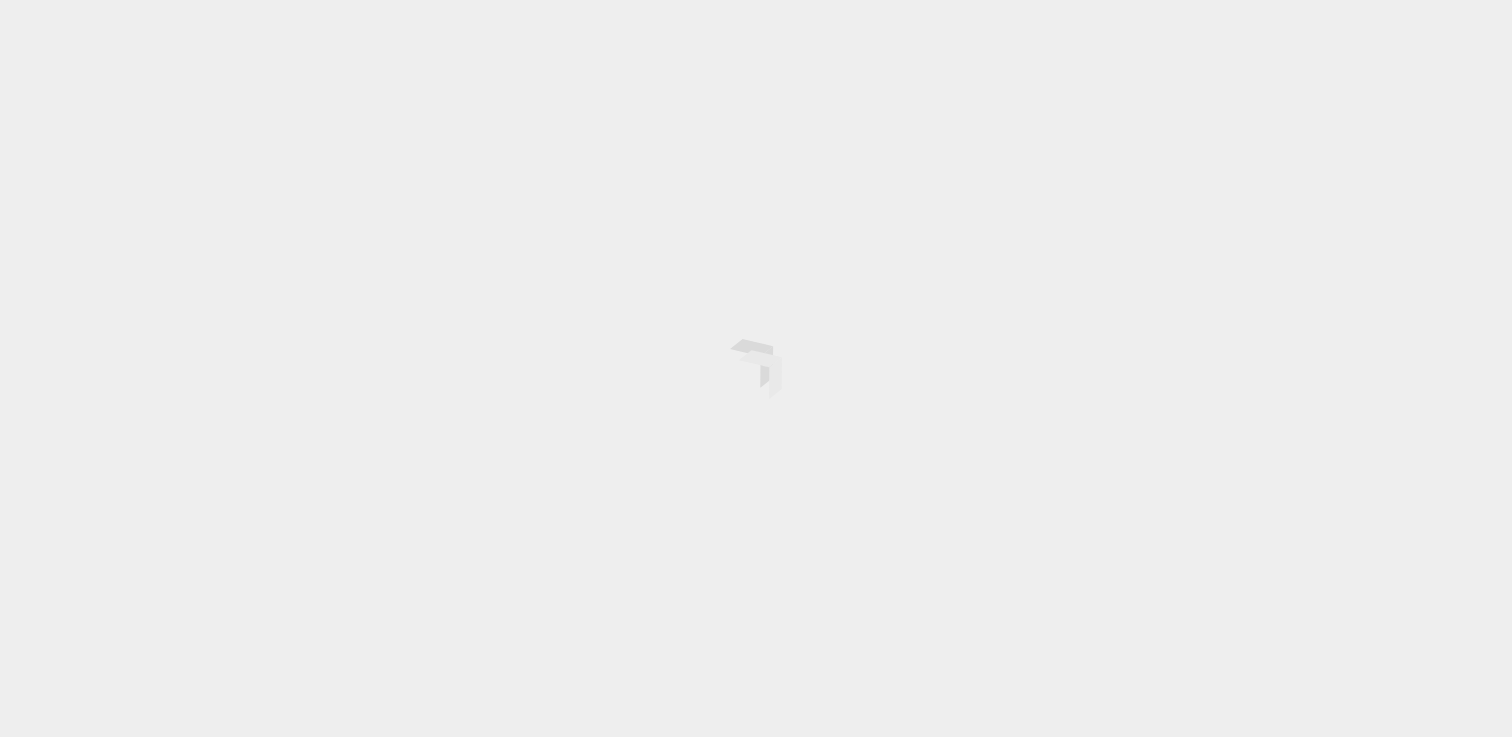 scroll, scrollTop: 0, scrollLeft: 0, axis: both 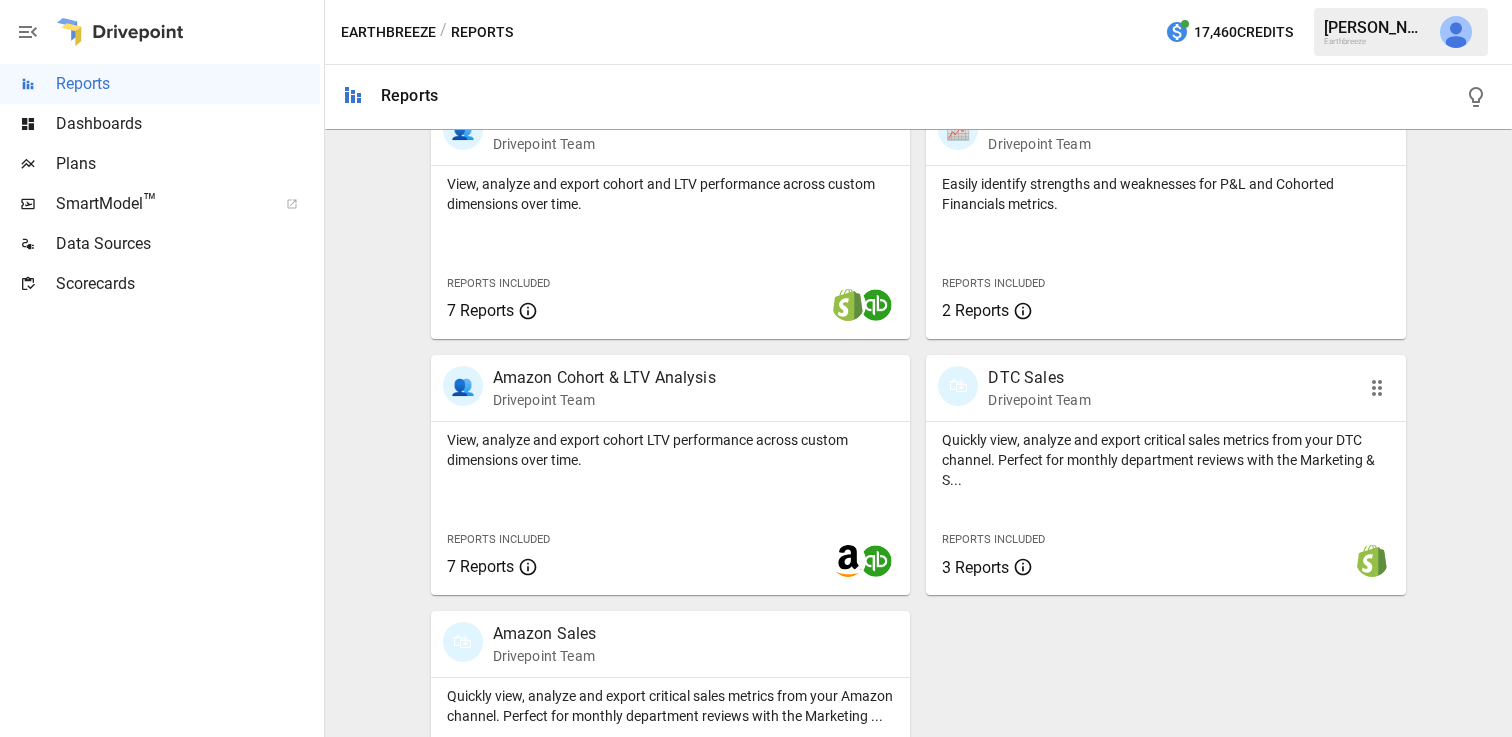 click on "Quickly view, analyze and export critical sales metrics from your DTC channel. Perfect for monthly department reviews with the Marketing & S..." at bounding box center (1166, 460) 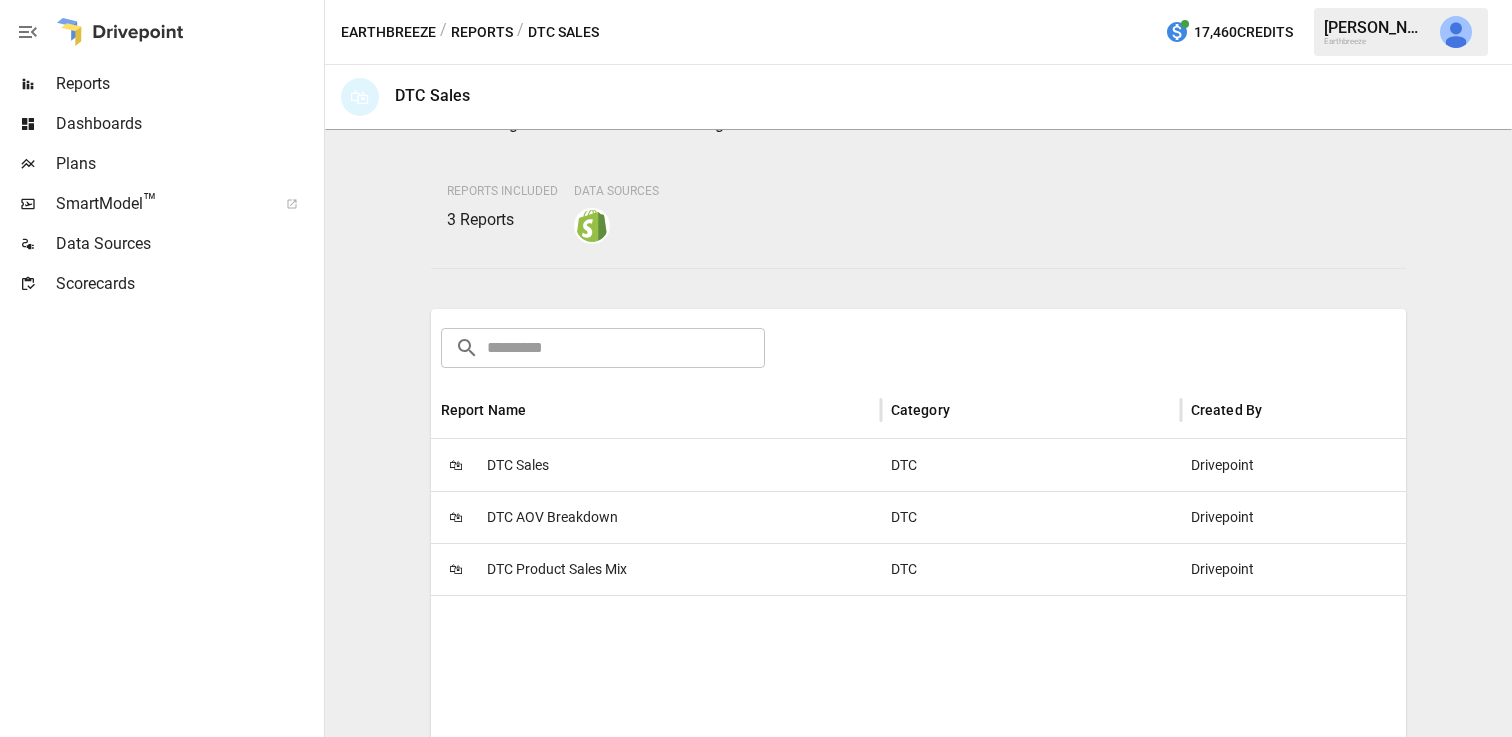 scroll, scrollTop: 155, scrollLeft: 0, axis: vertical 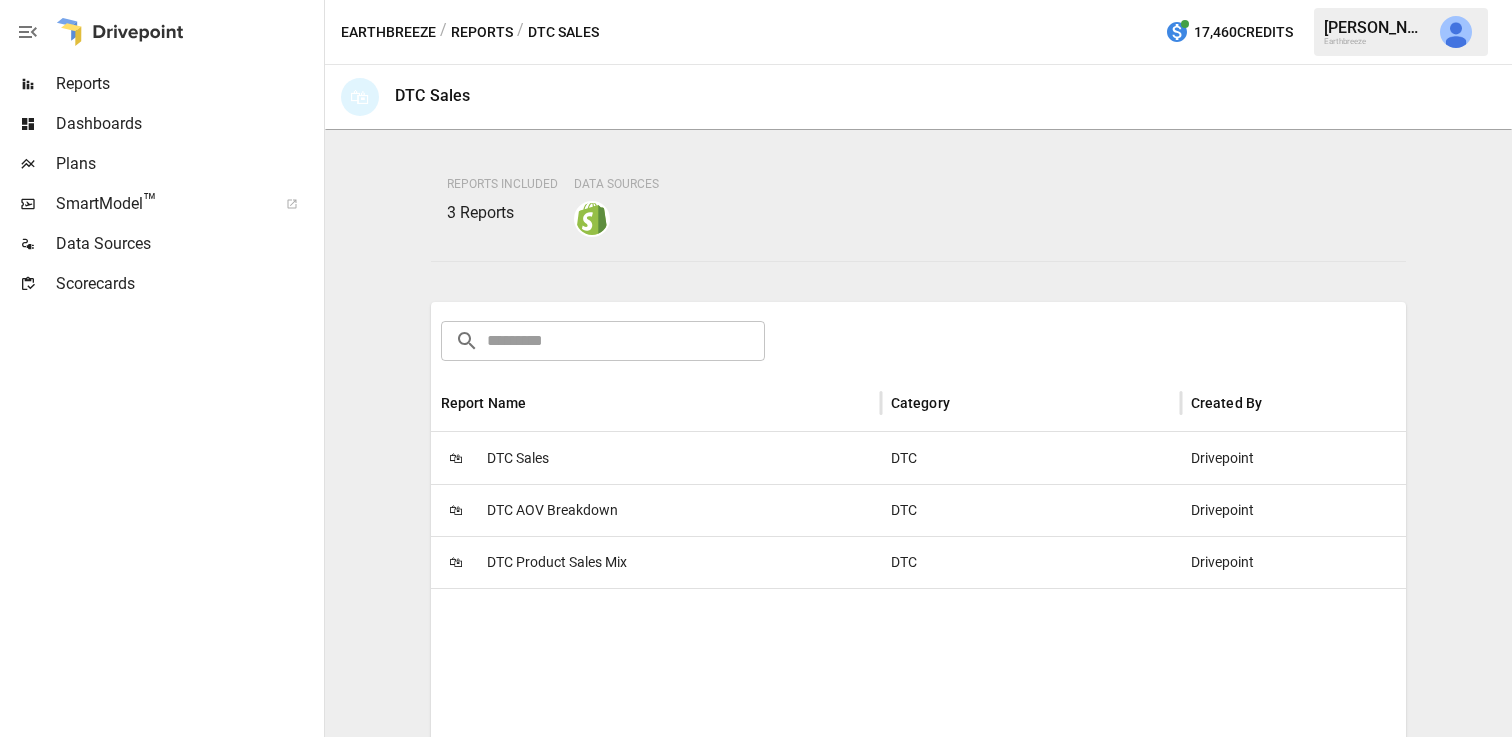 click on "🛍 DTC Sales" at bounding box center (656, 458) 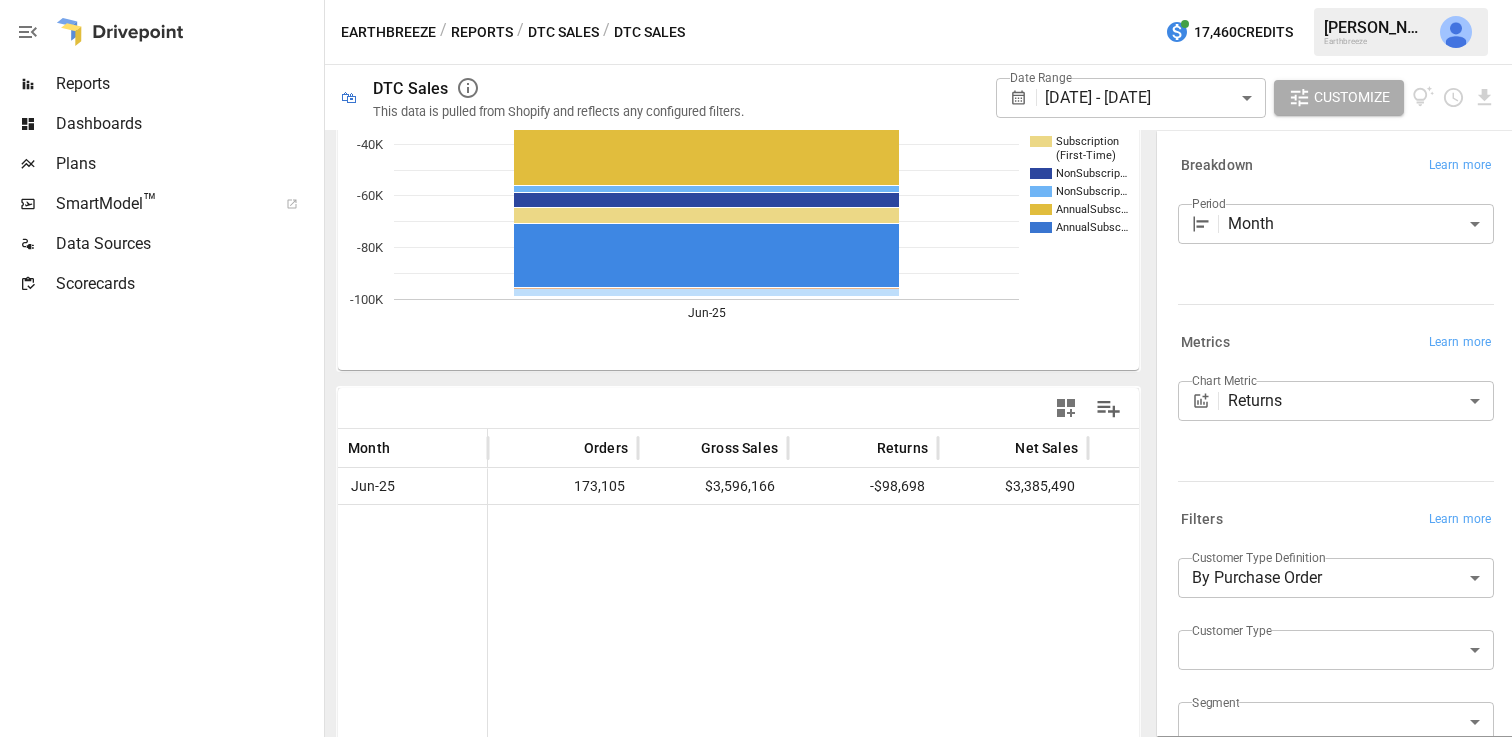 scroll, scrollTop: 174, scrollLeft: 0, axis: vertical 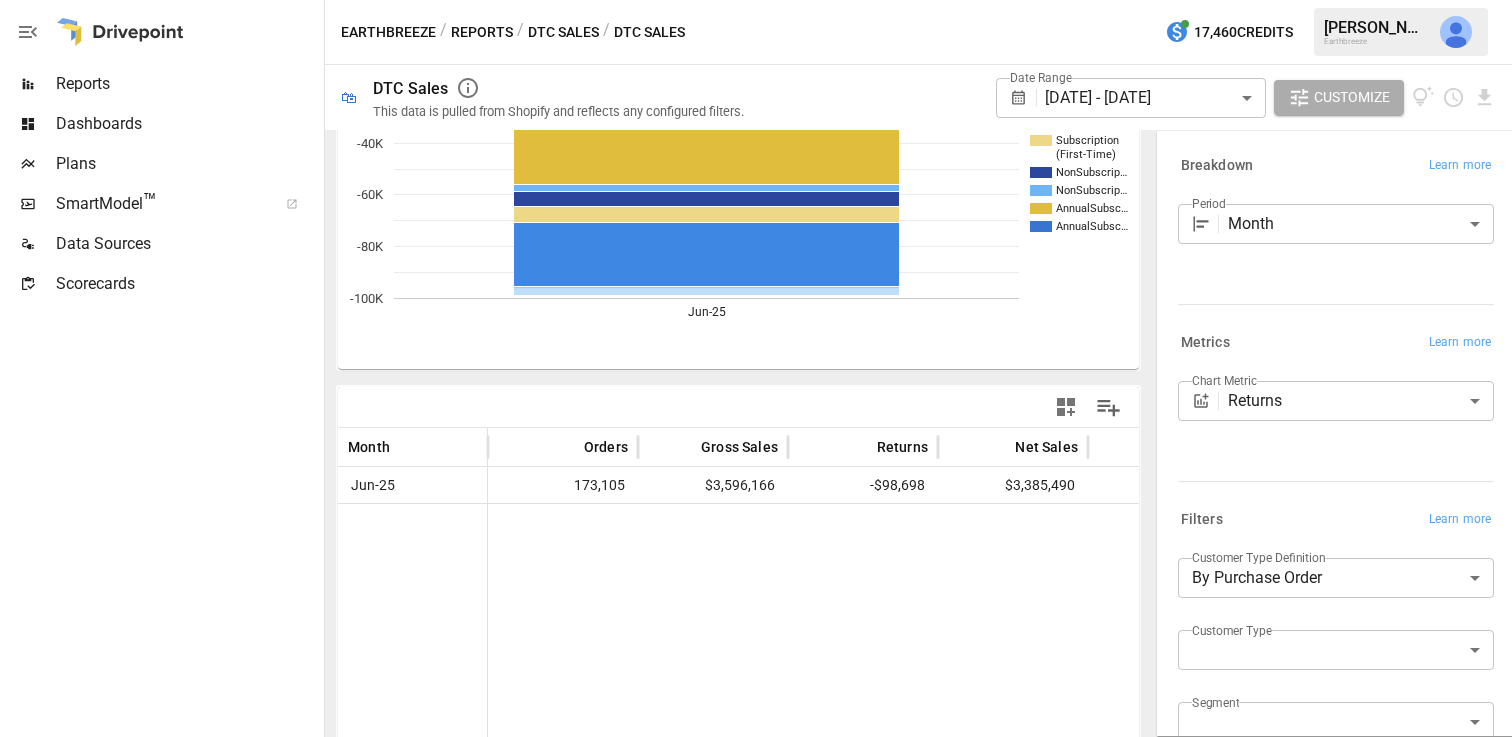 click on "Dashboards" at bounding box center (188, 124) 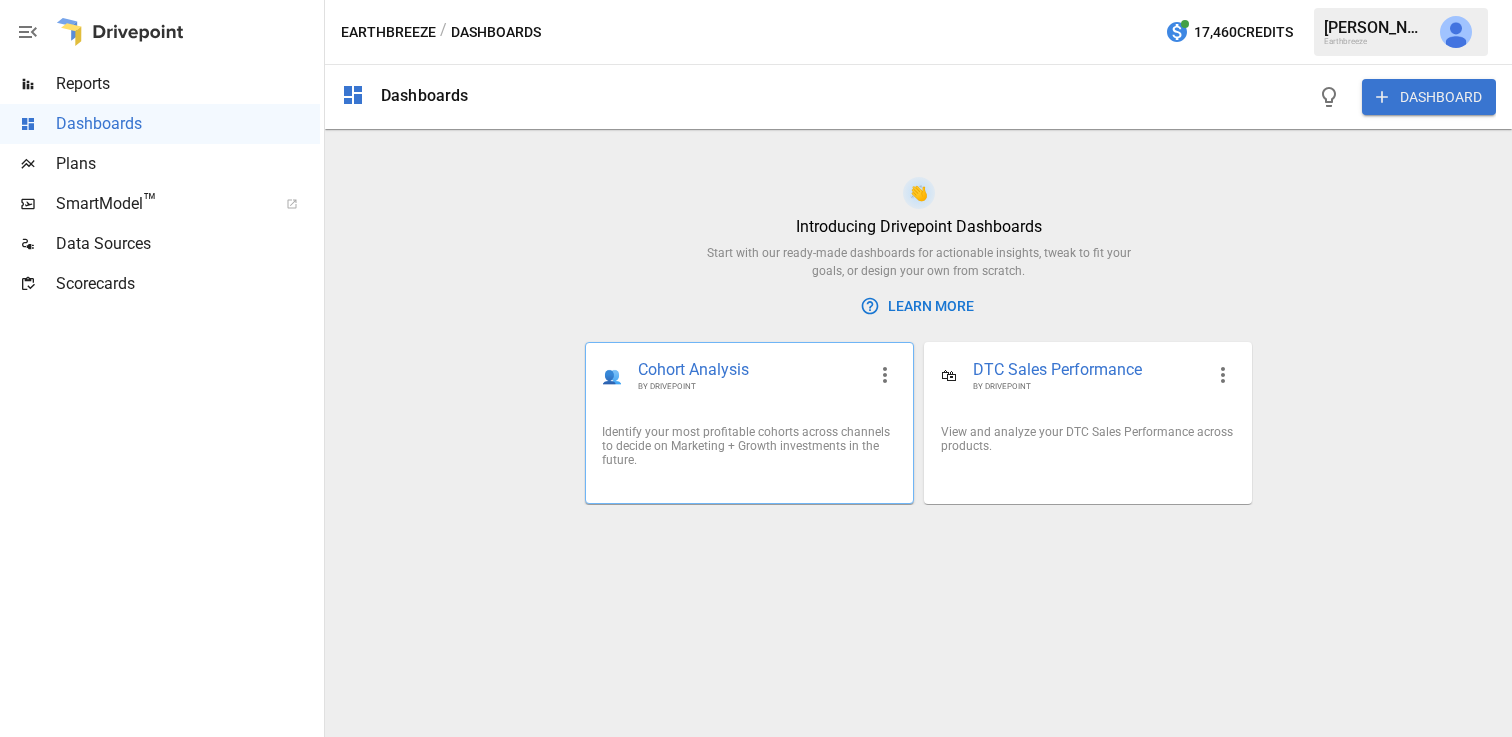 click on "Cohort Analysis" at bounding box center (751, 370) 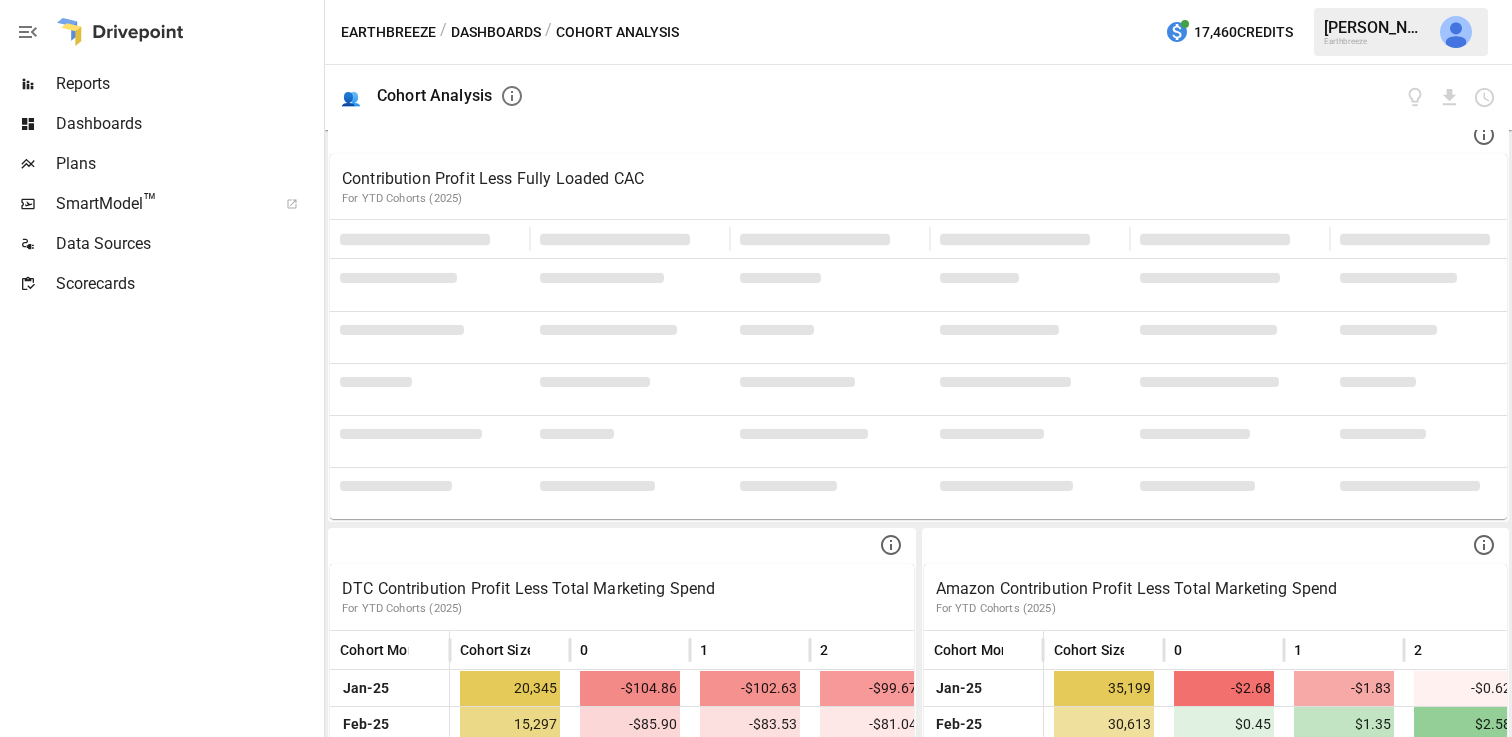 scroll, scrollTop: 0, scrollLeft: 0, axis: both 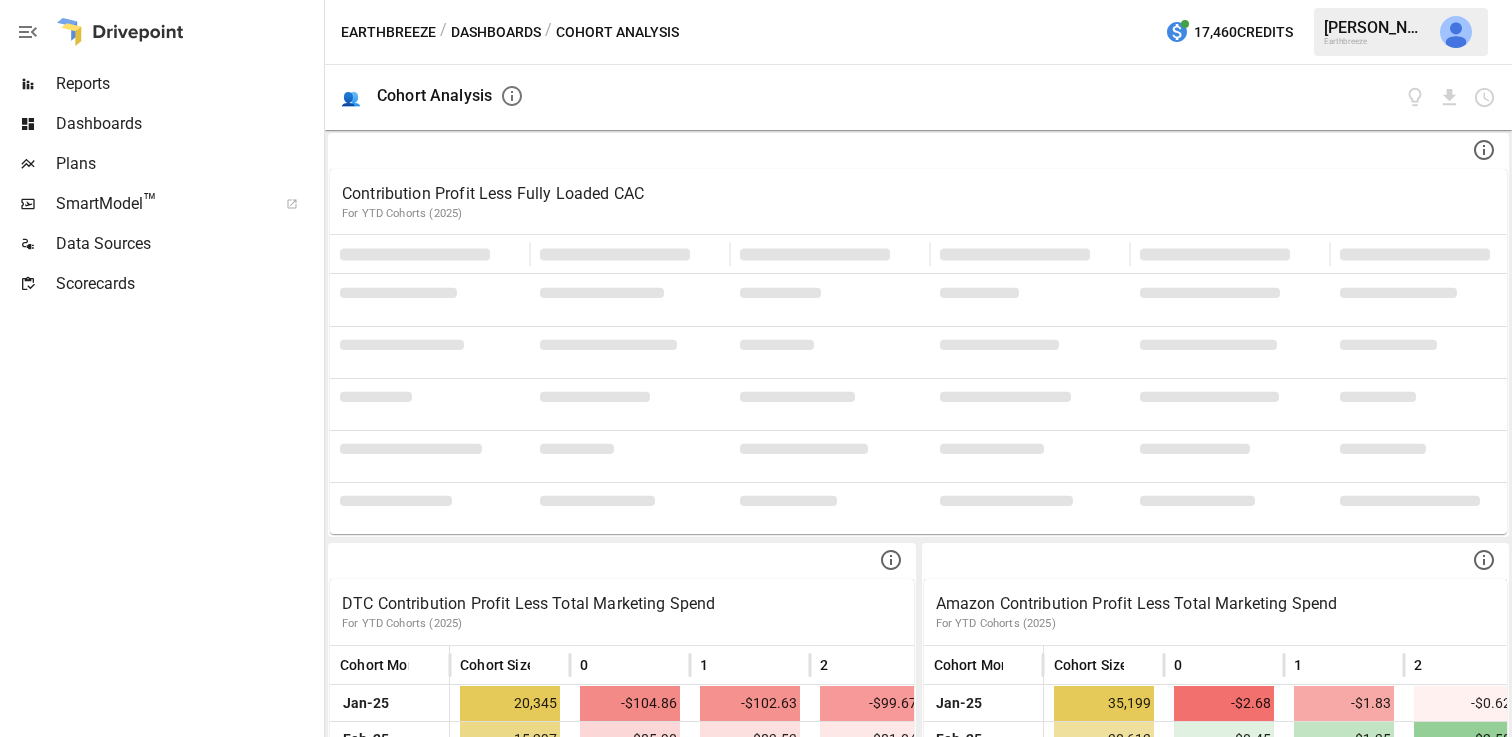 click on "Dashboards" at bounding box center [188, 124] 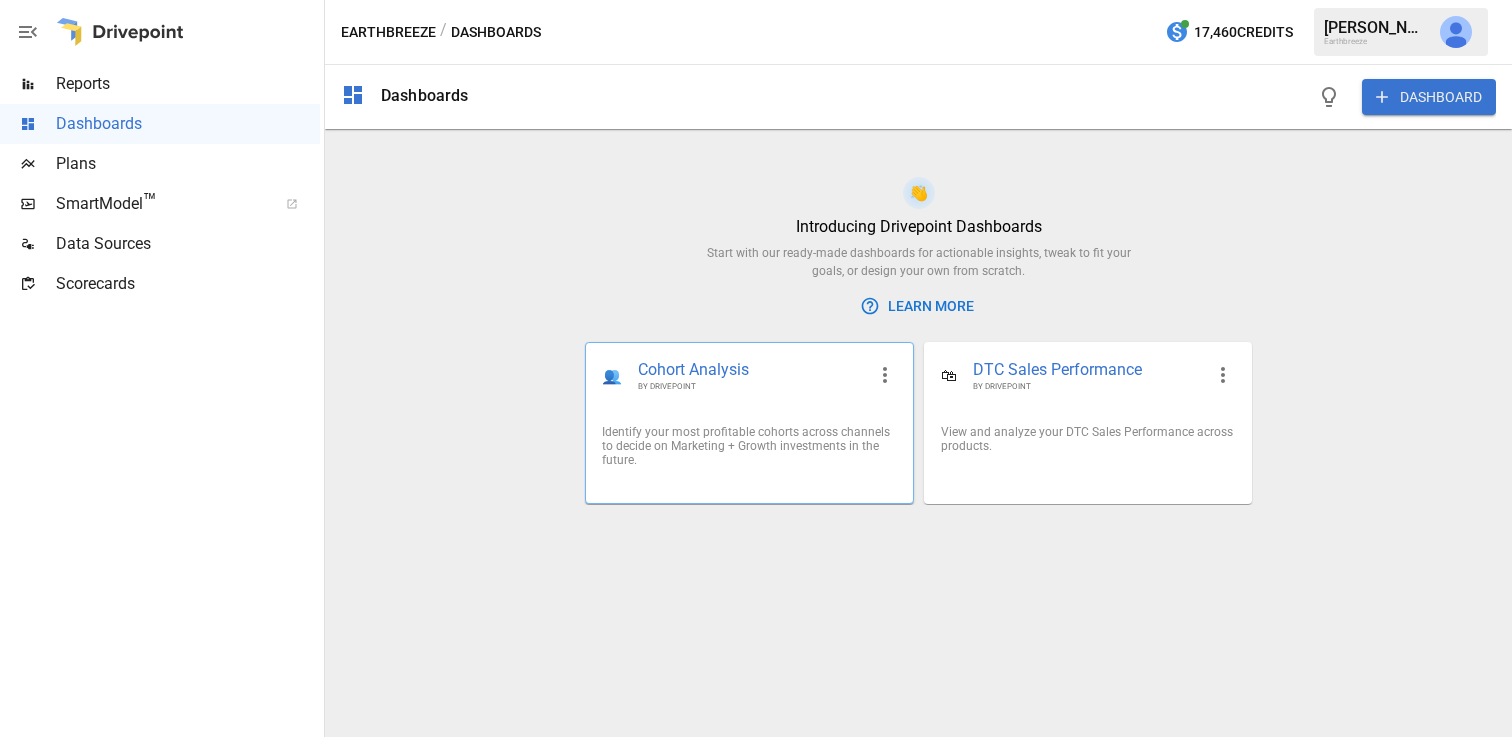click on "👥 Cohort Analysis BY DRIVEPOINT" at bounding box center (749, 376) 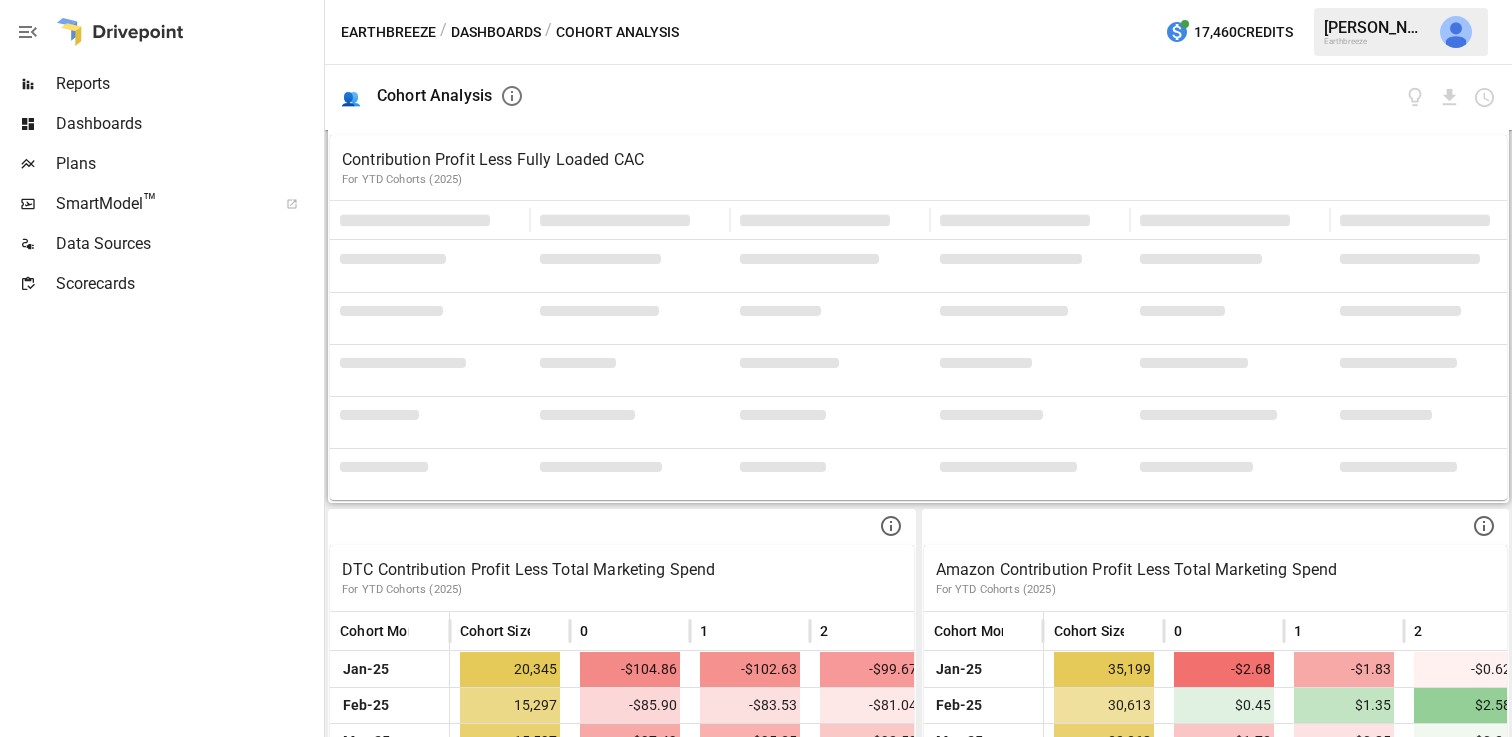 scroll, scrollTop: 0, scrollLeft: 0, axis: both 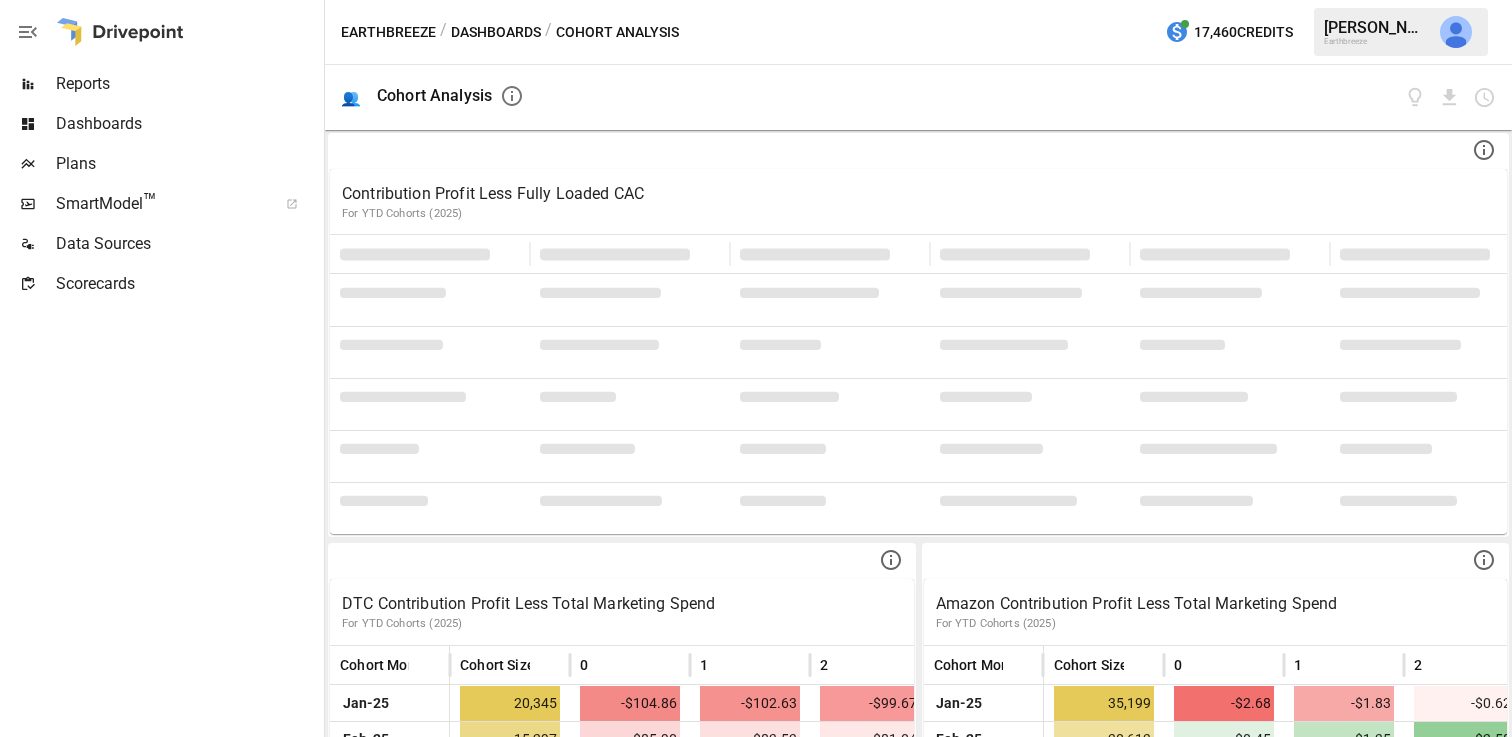 click on "Reports" at bounding box center [188, 84] 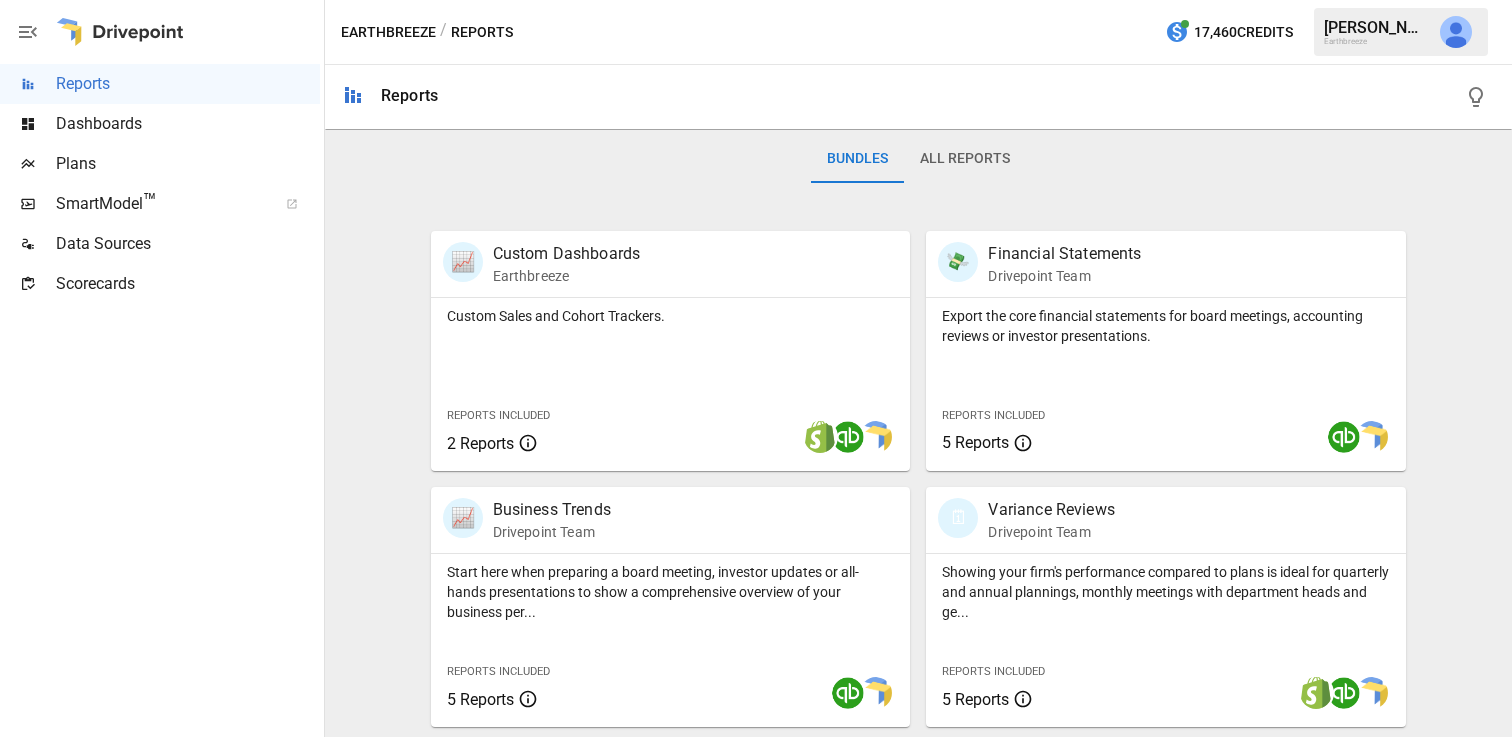 scroll, scrollTop: 394, scrollLeft: 0, axis: vertical 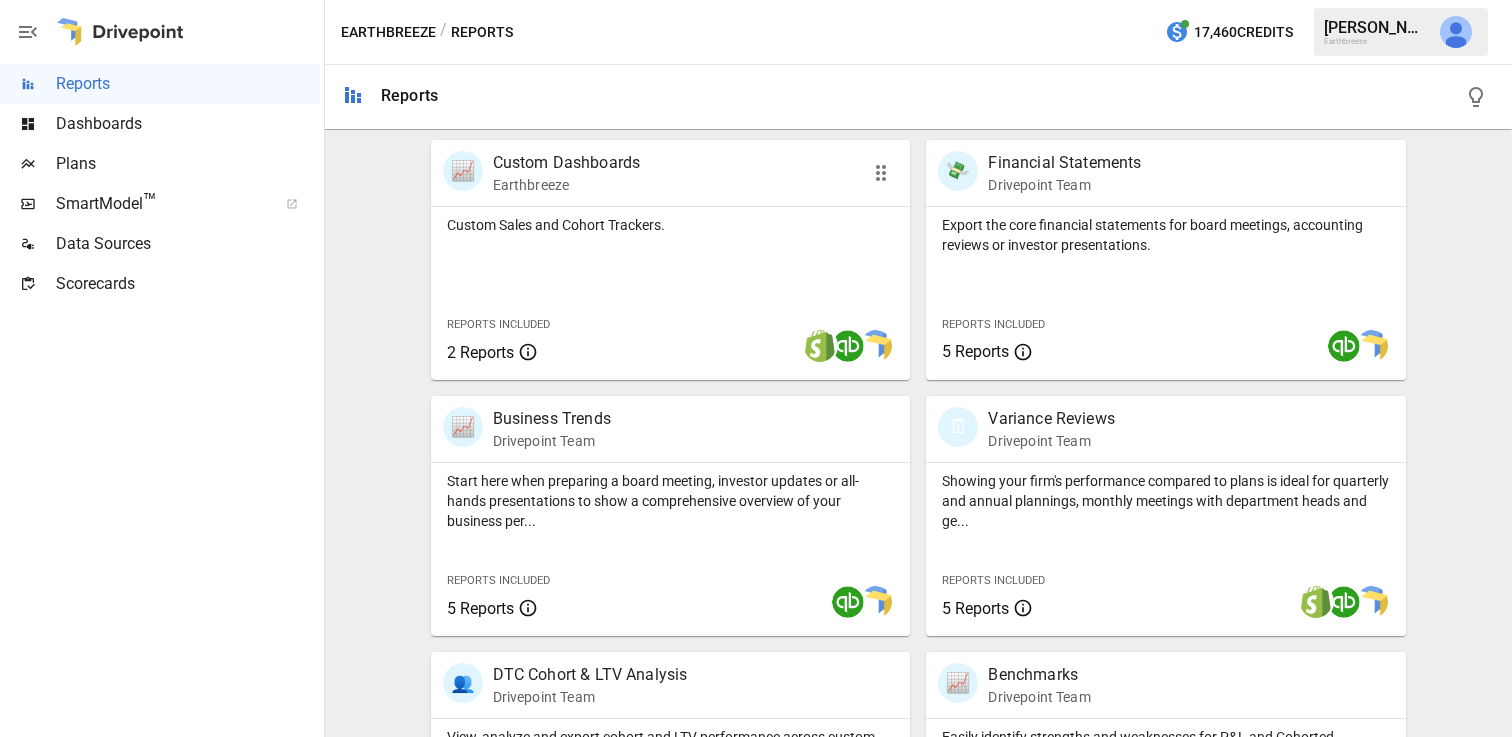 click on "Custom Sales and Cohort Trackers. Reports Included 2 Reports" at bounding box center [671, 293] 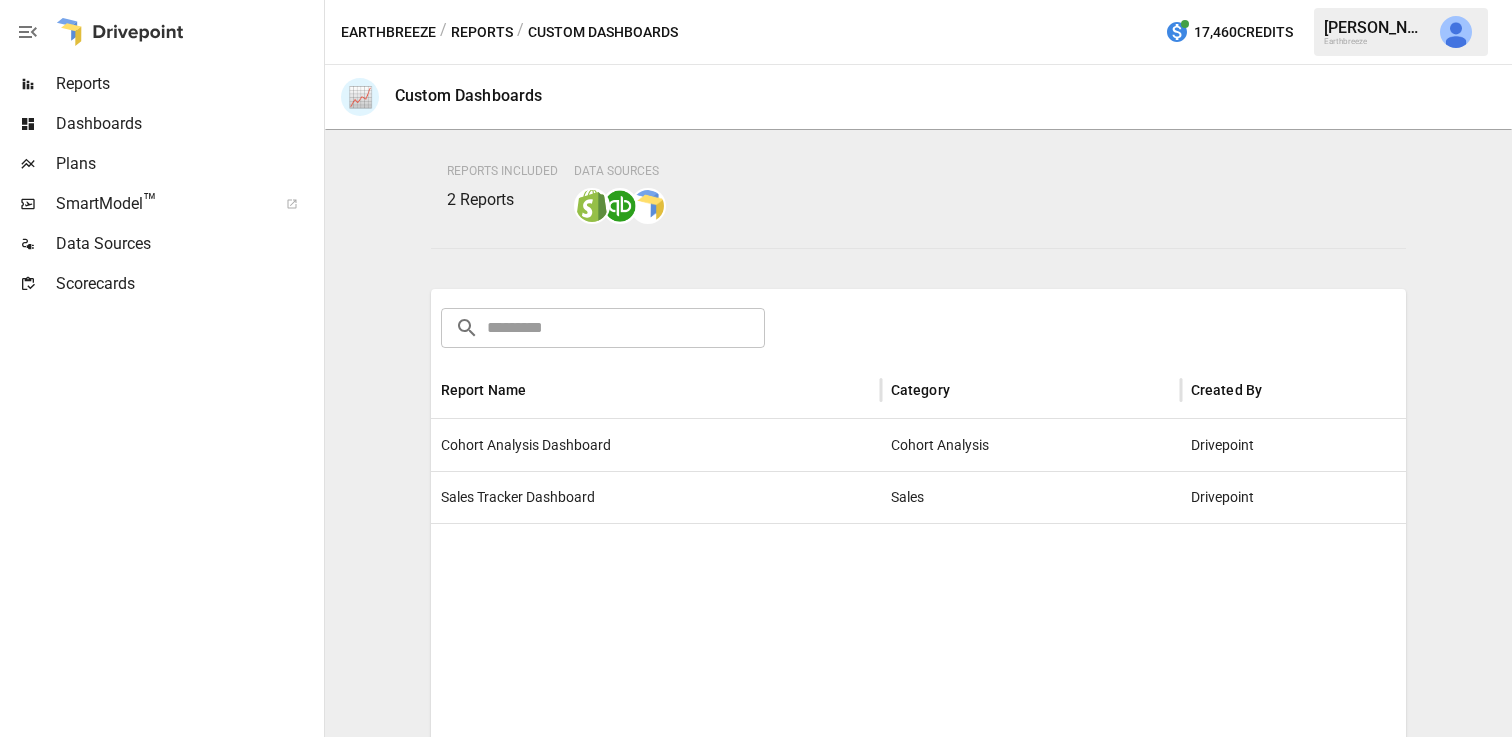 scroll, scrollTop: 205, scrollLeft: 0, axis: vertical 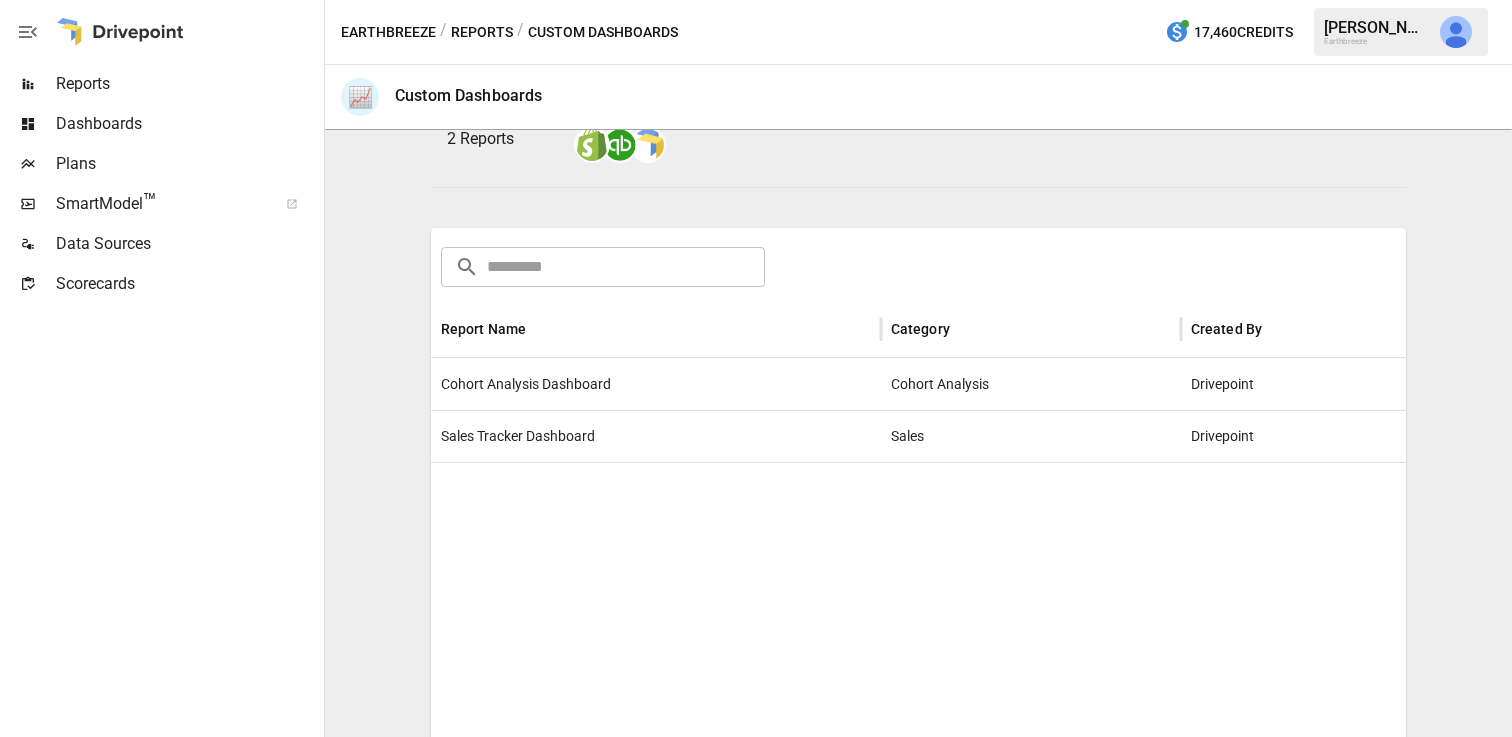 click on "Cohort Analysis Dashboard" at bounding box center (526, 384) 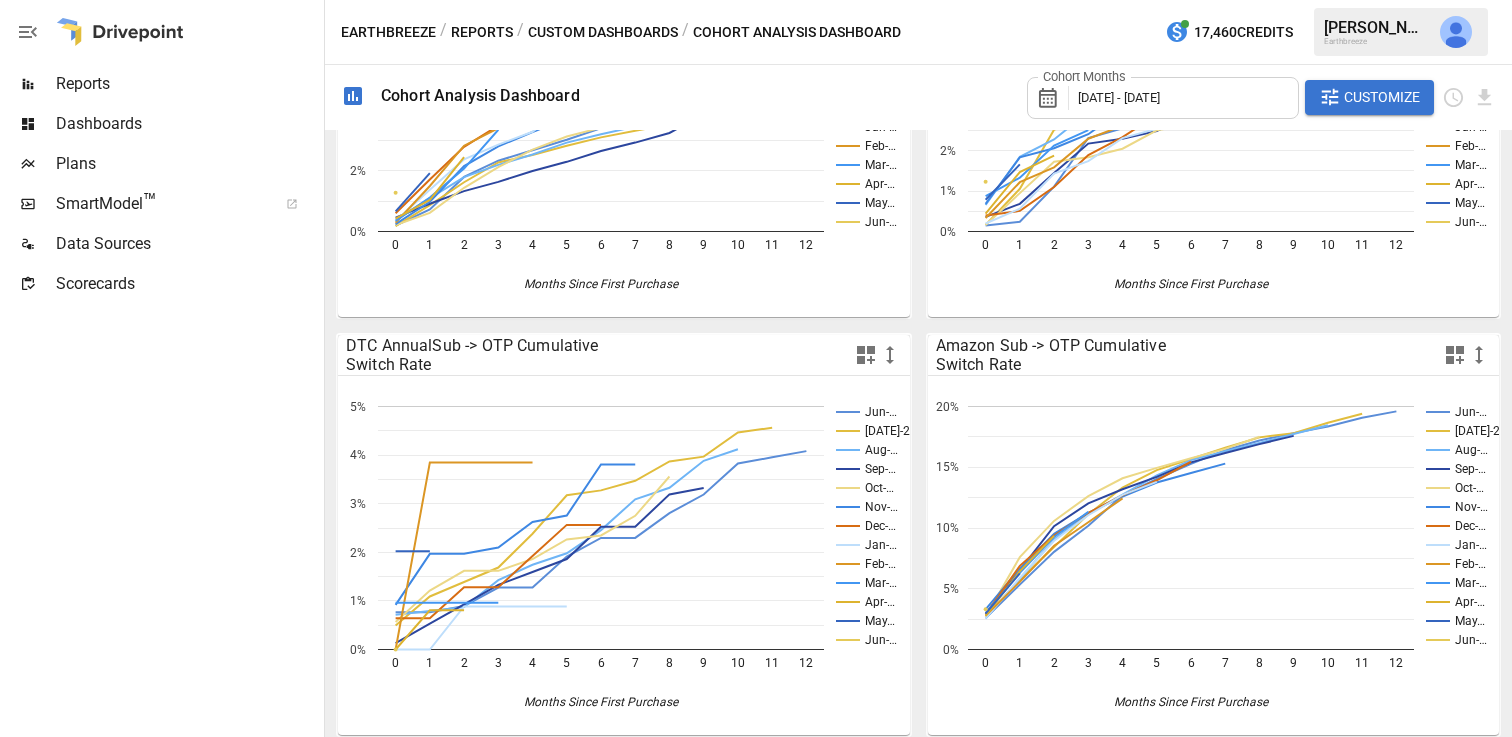 scroll, scrollTop: 1073, scrollLeft: 0, axis: vertical 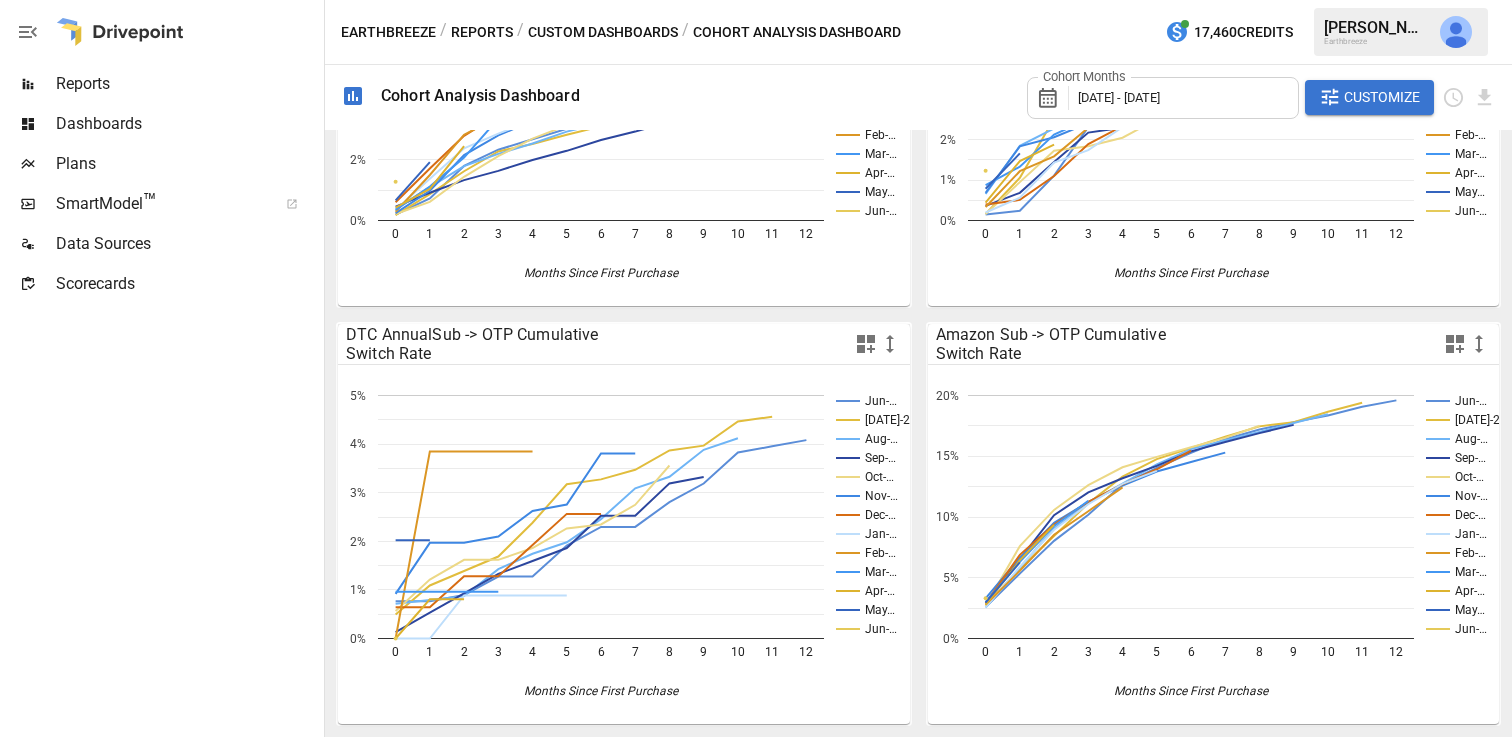 click on "Dashboards" at bounding box center (188, 124) 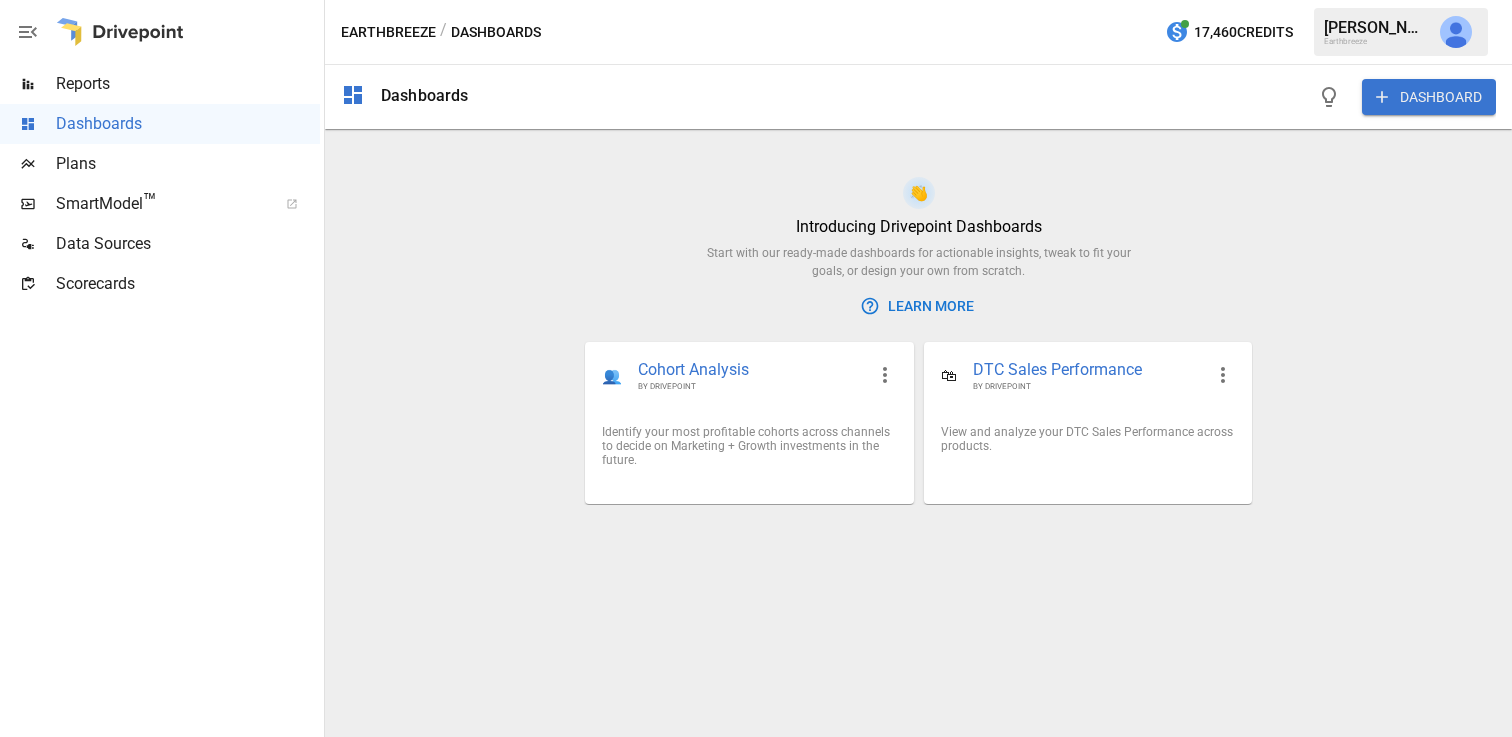 click on "/ Dashboards" at bounding box center [490, 32] 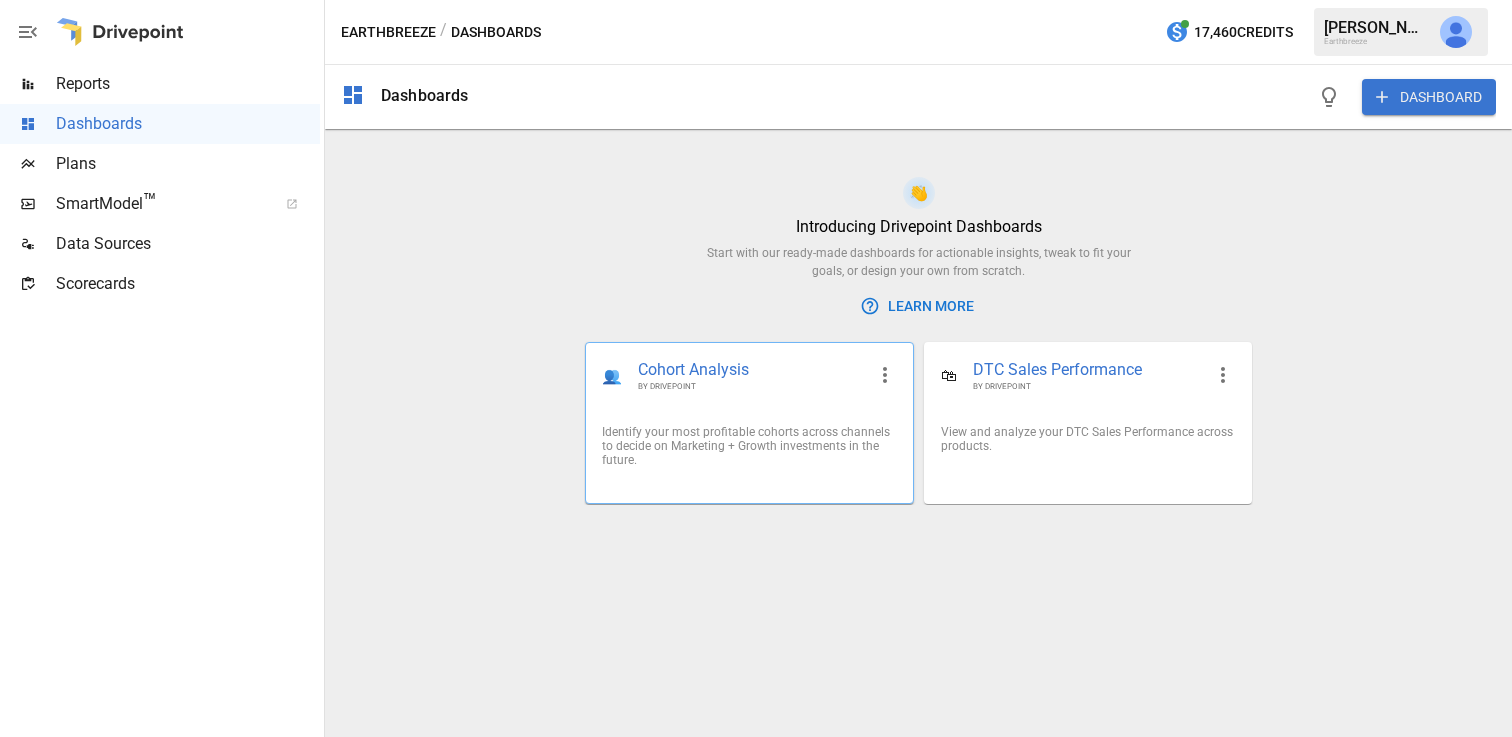 click on "Identify your most profitable cohorts across channels to decide on Marketing + Growth investments in the future." at bounding box center [749, 446] 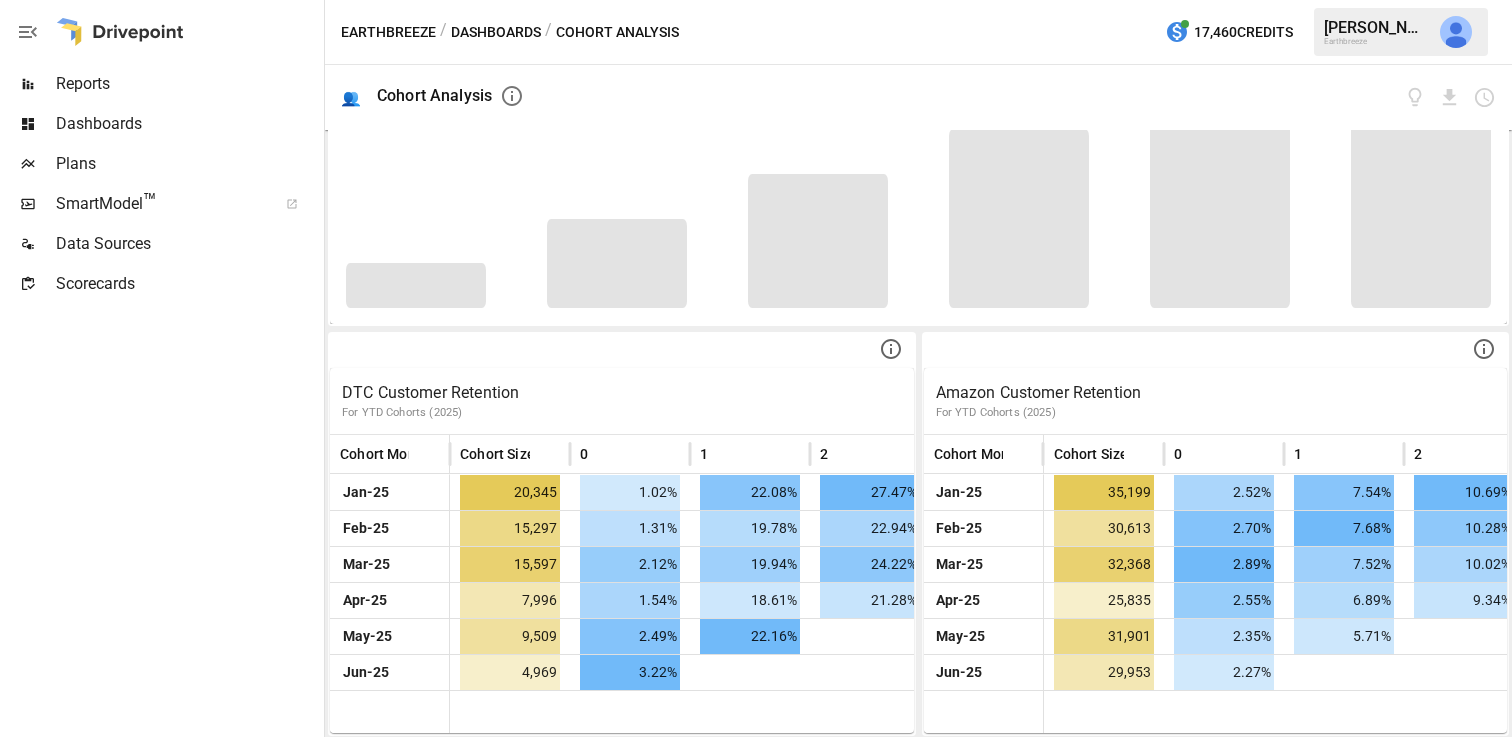 scroll, scrollTop: 1033, scrollLeft: 0, axis: vertical 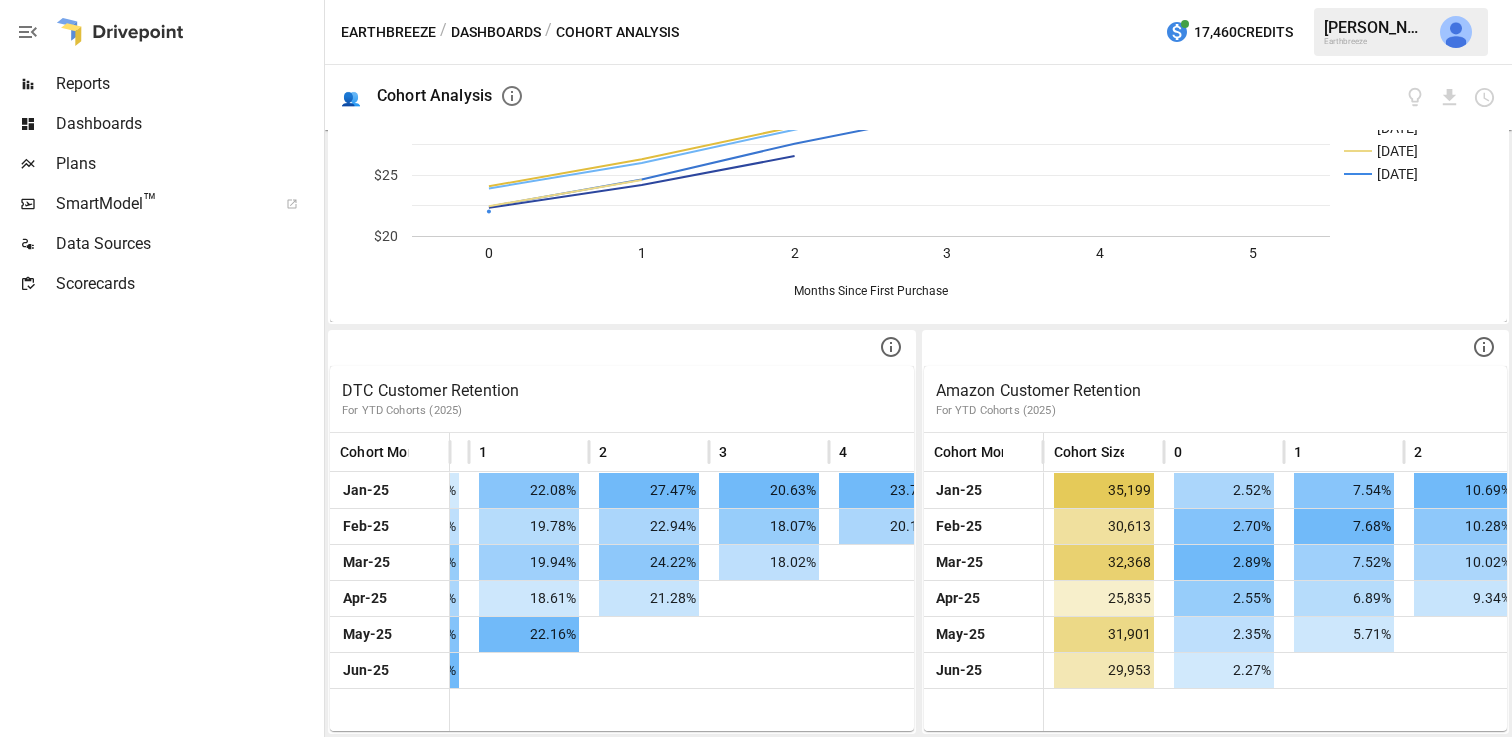 click on "Earthbreeze" at bounding box center (388, 32) 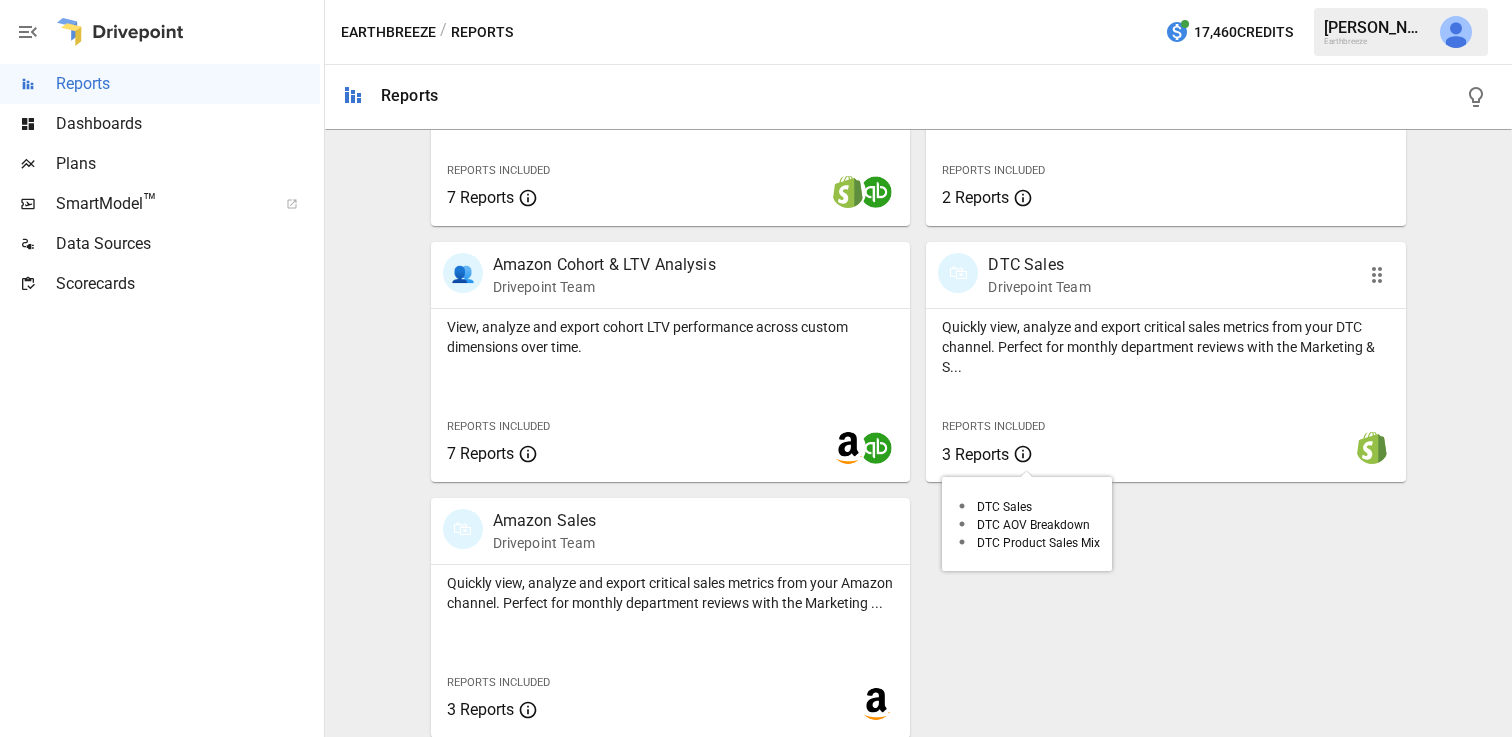 scroll, scrollTop: 1069, scrollLeft: 0, axis: vertical 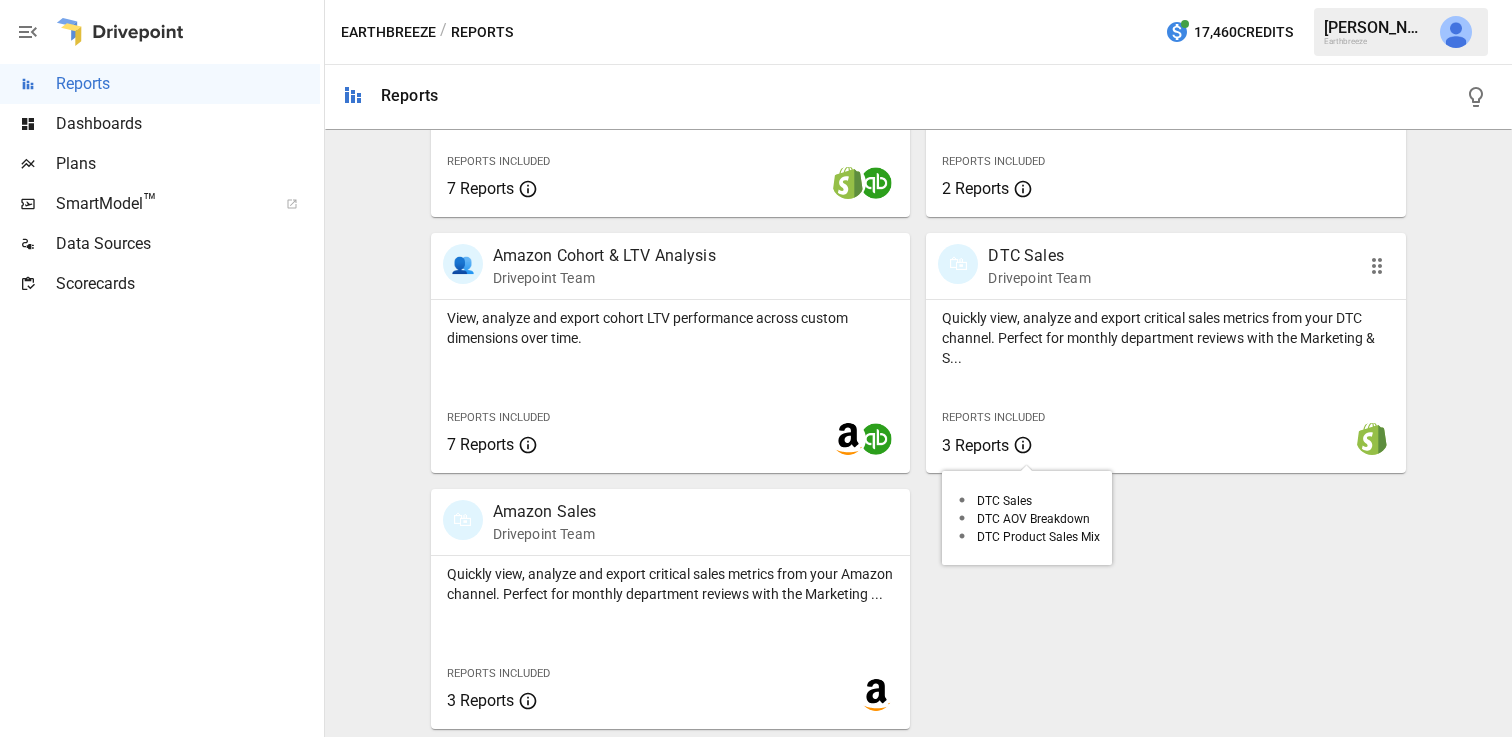 click on "3 Reports" at bounding box center (975, 445) 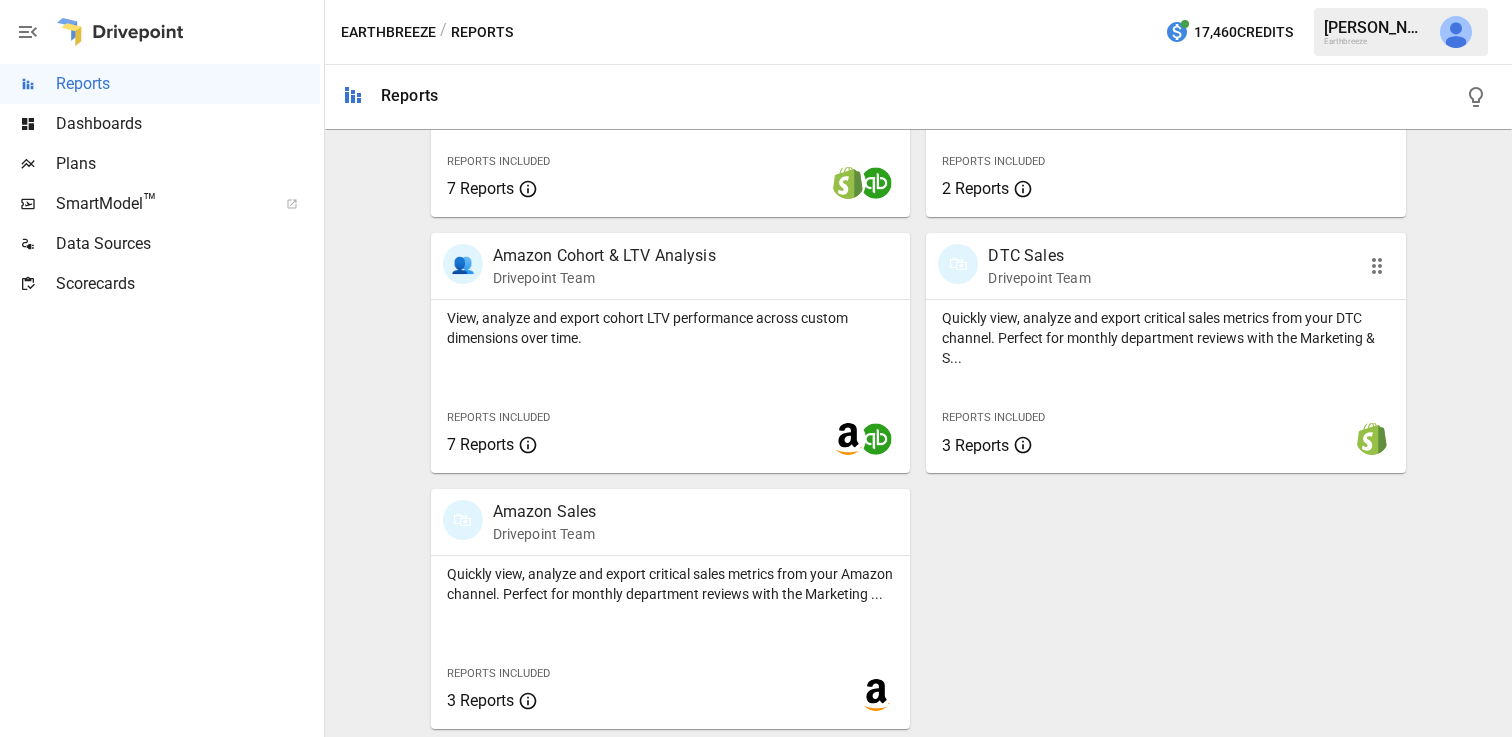 click on "Quickly view, analyze and export critical sales metrics from your DTC channel. Perfect for monthly department reviews with the Marketing & S... Reports Included 3 Reports" at bounding box center (1166, 386) 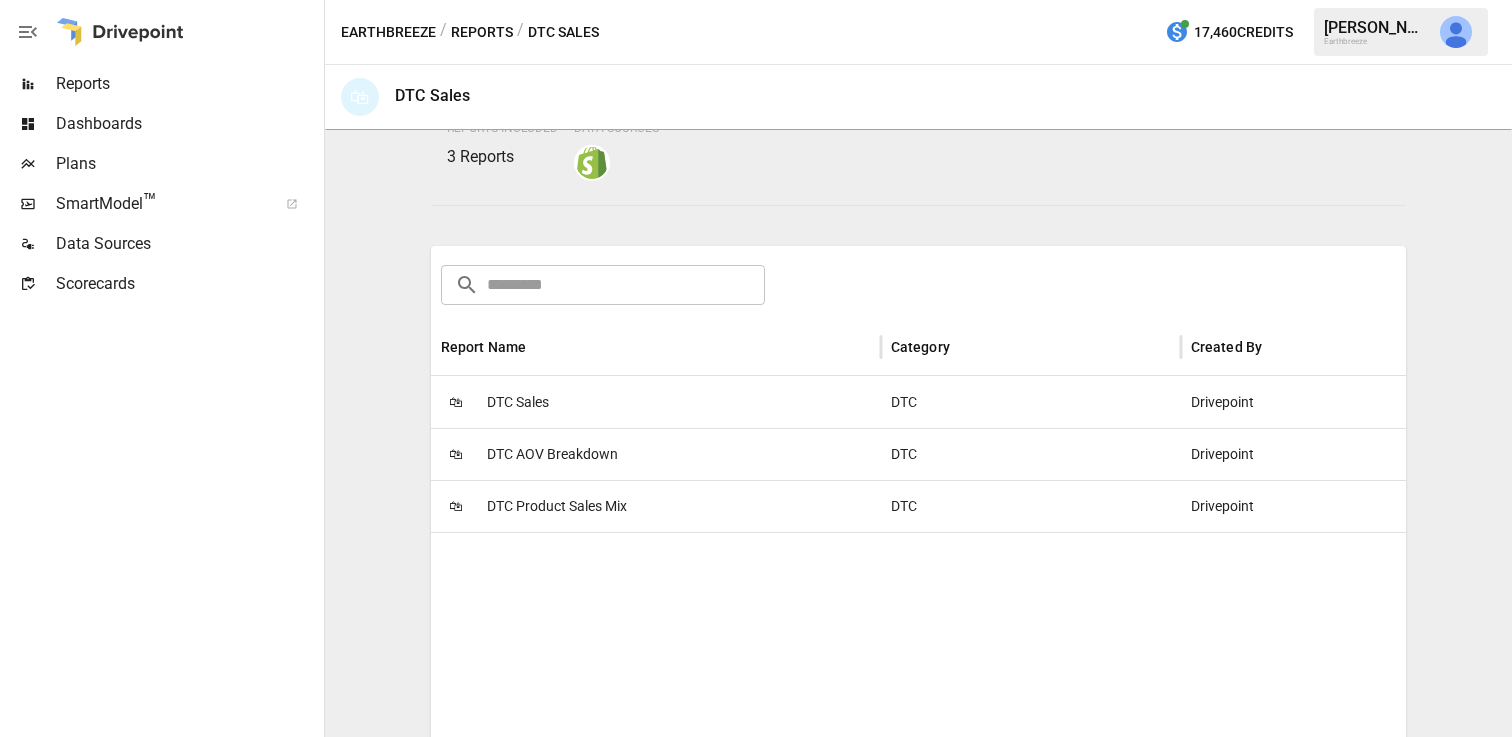 scroll, scrollTop: 223, scrollLeft: 0, axis: vertical 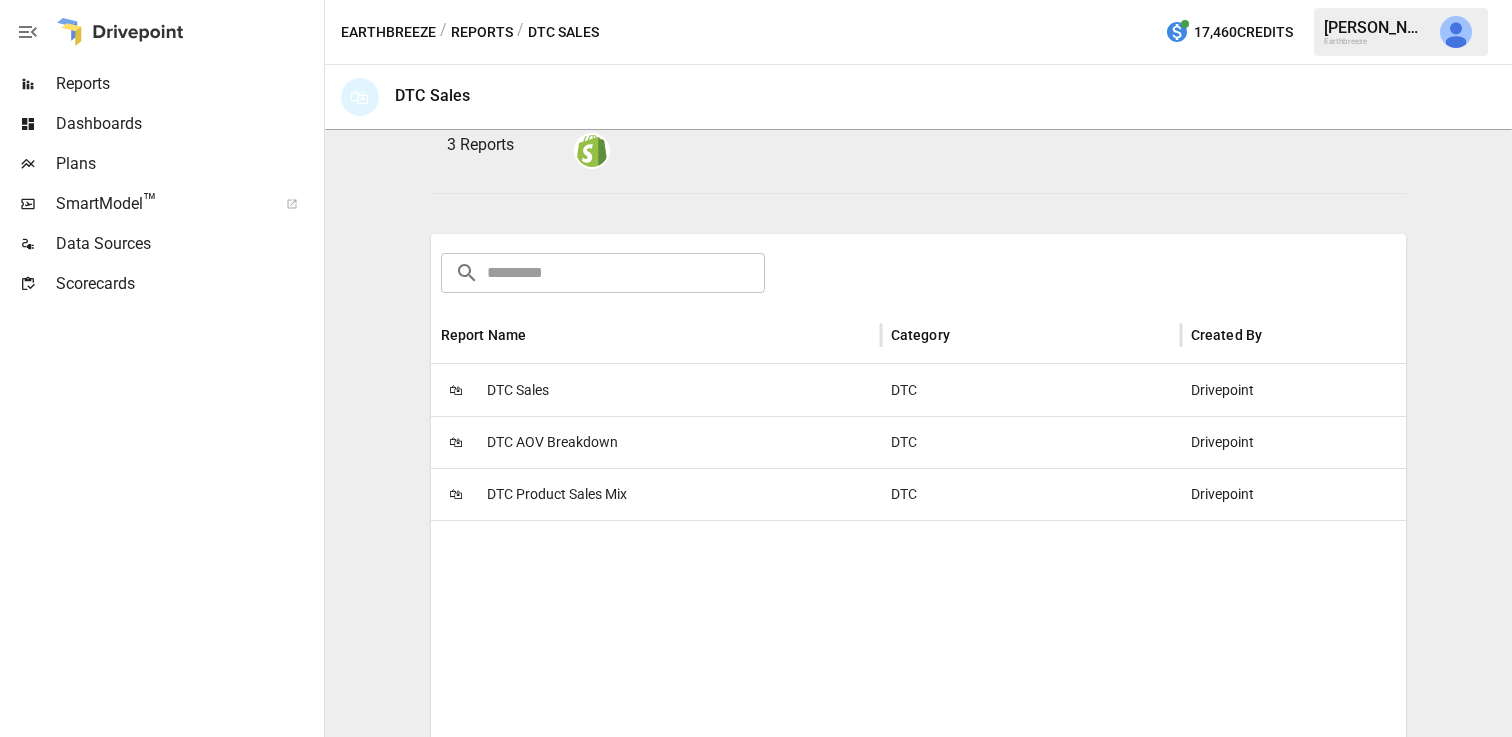 click on "🛍 DTC Sales" at bounding box center (656, 390) 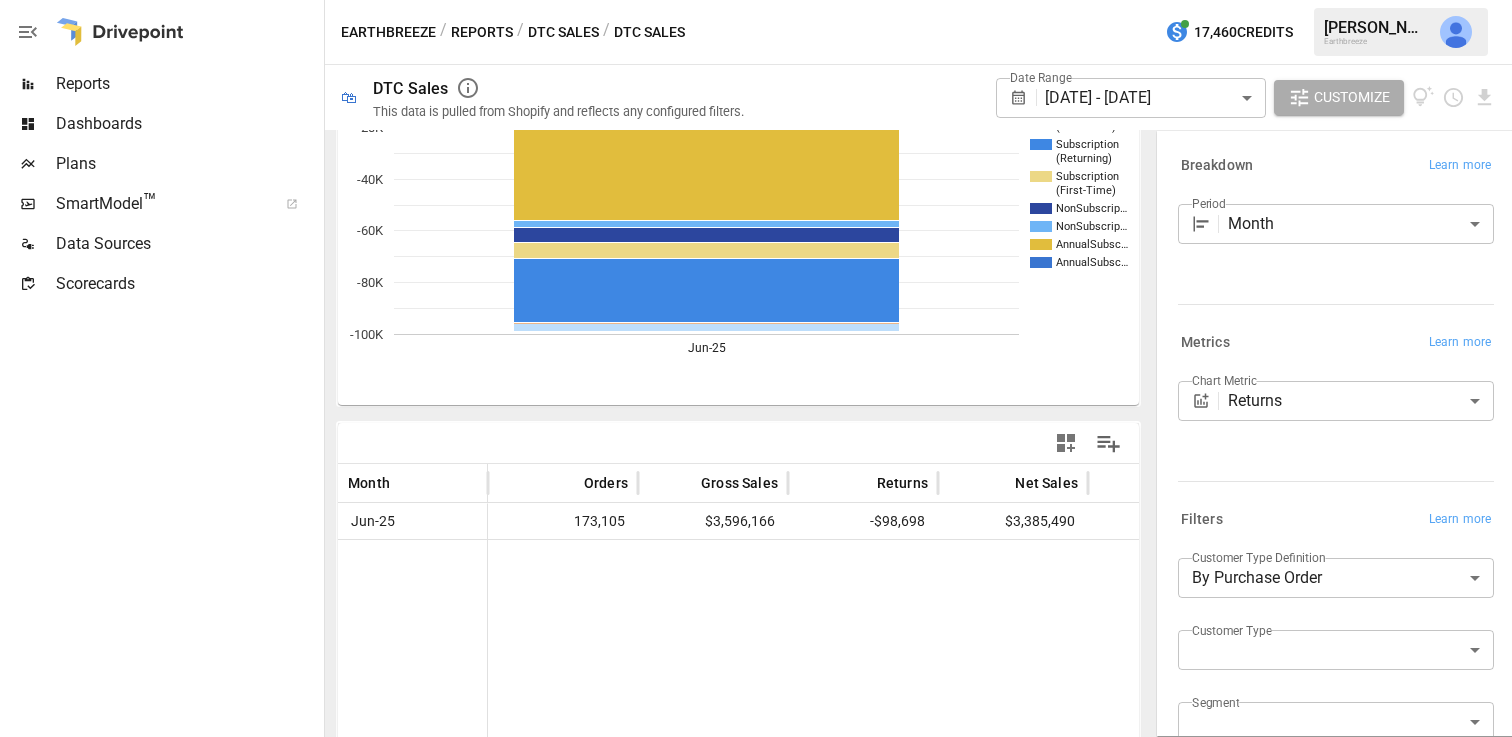 scroll, scrollTop: 0, scrollLeft: 0, axis: both 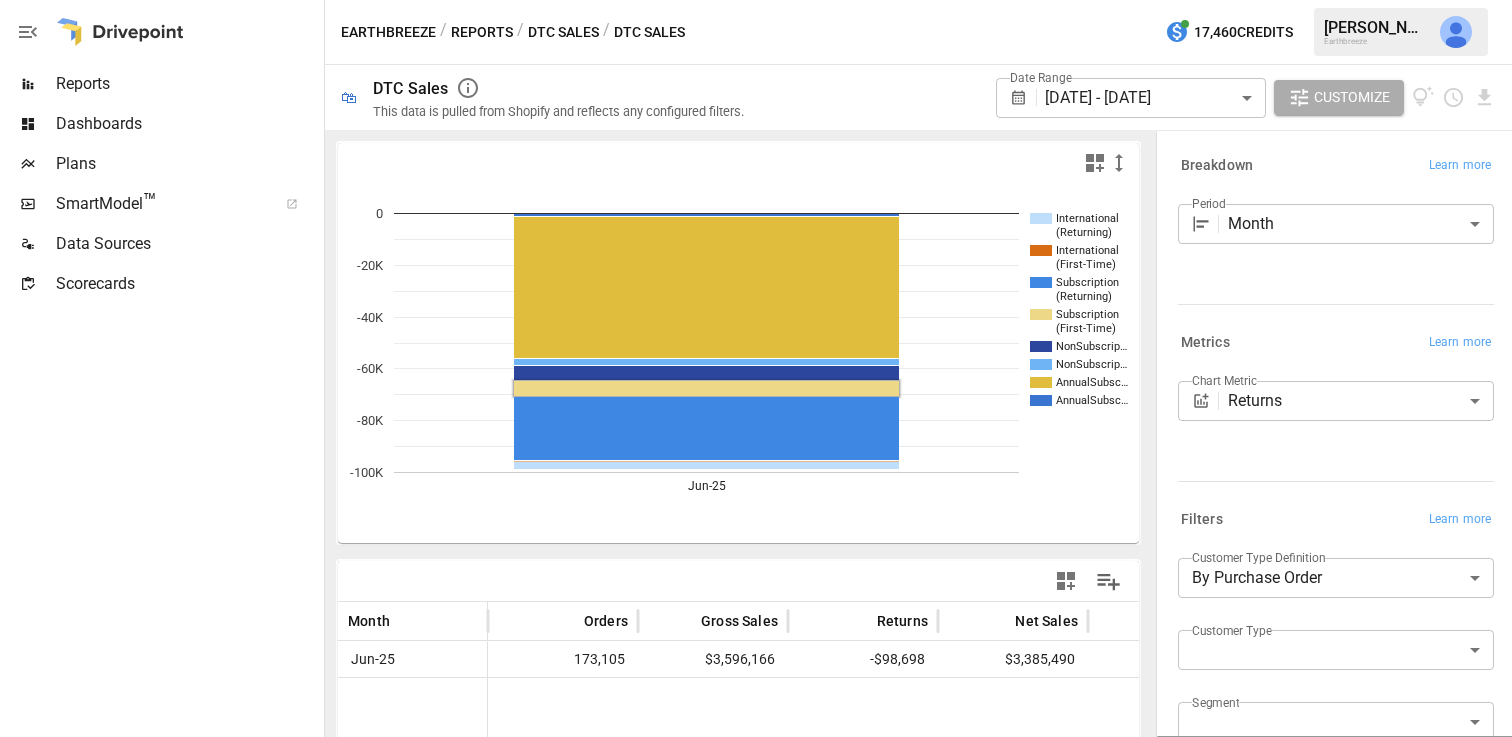 click 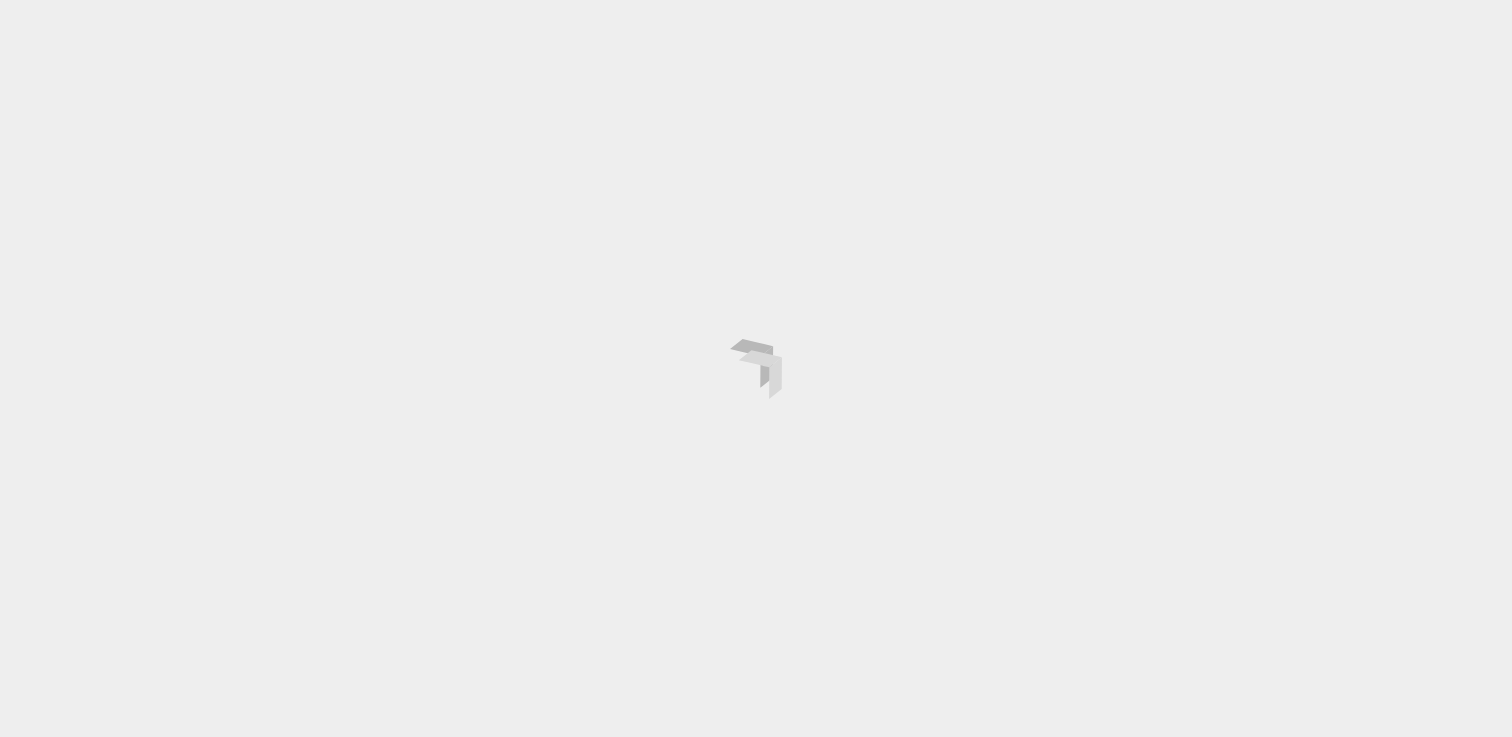 scroll, scrollTop: 0, scrollLeft: 0, axis: both 